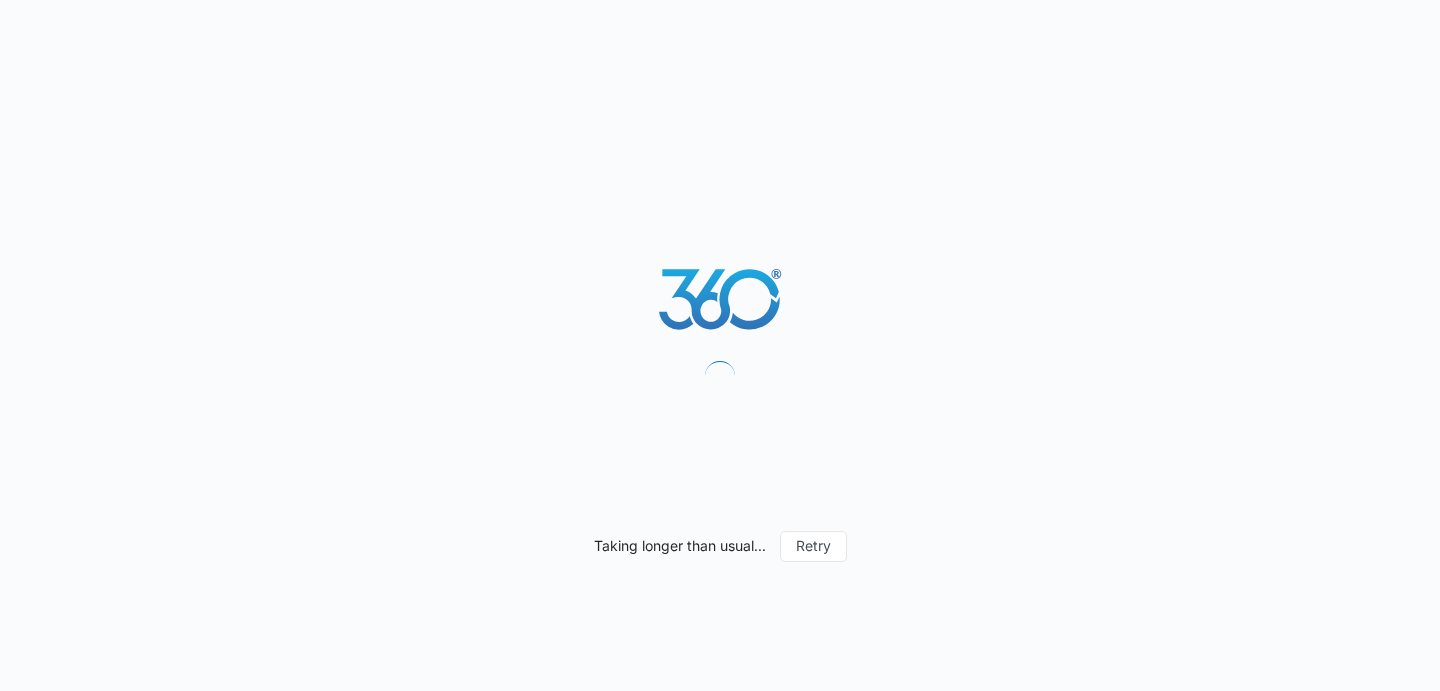 scroll, scrollTop: 0, scrollLeft: 0, axis: both 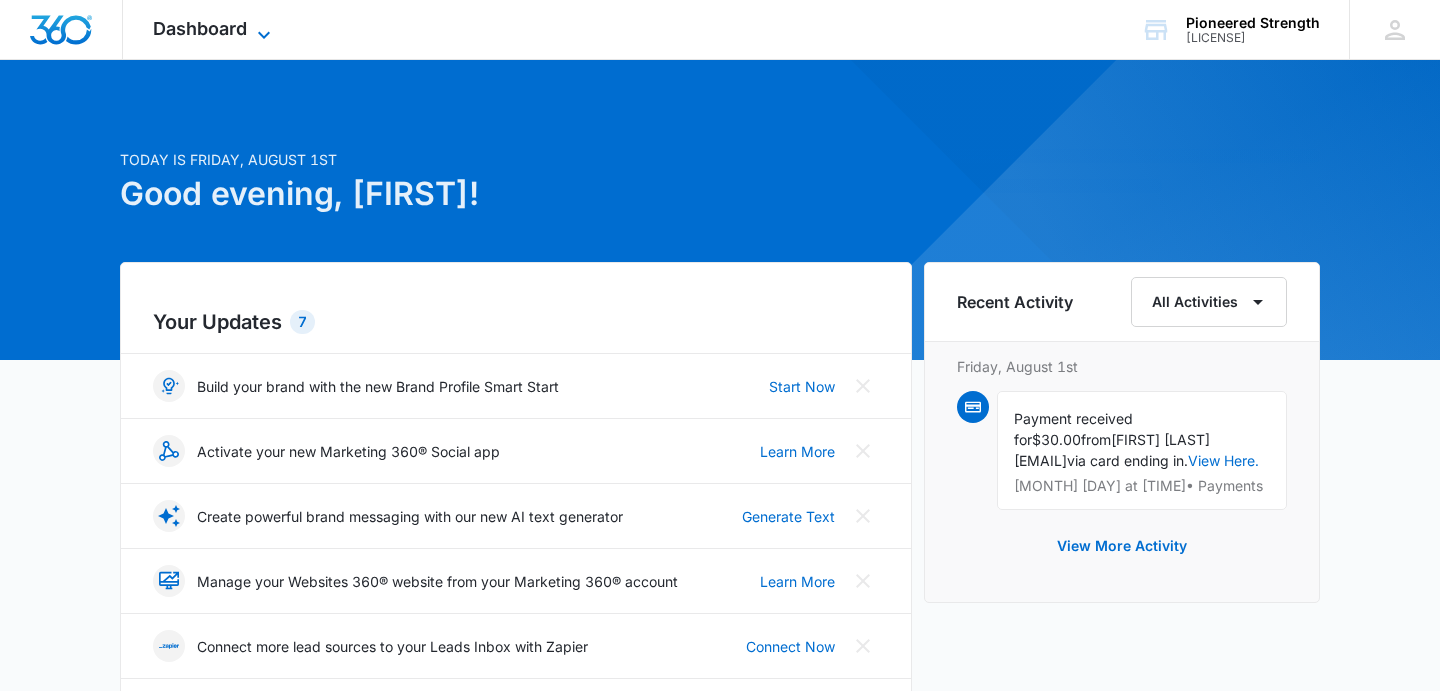 click 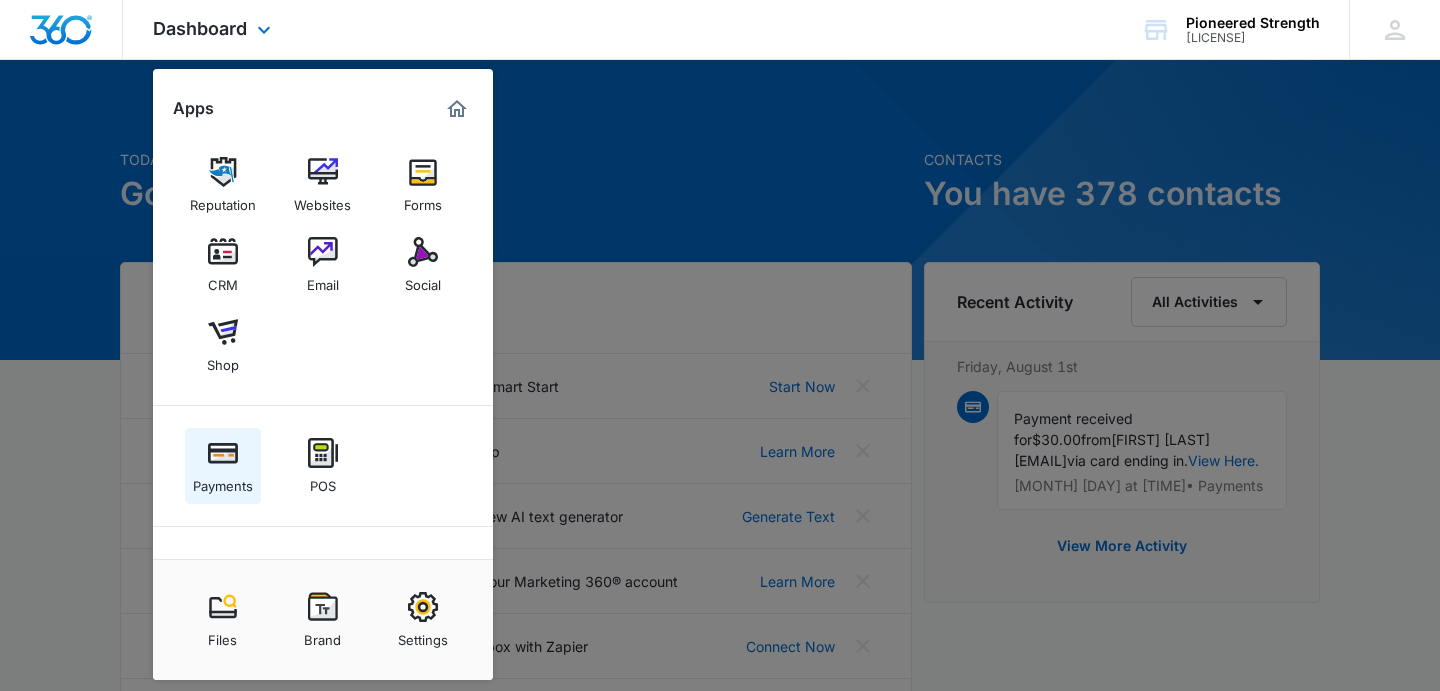 click on "Payments" at bounding box center [223, 466] 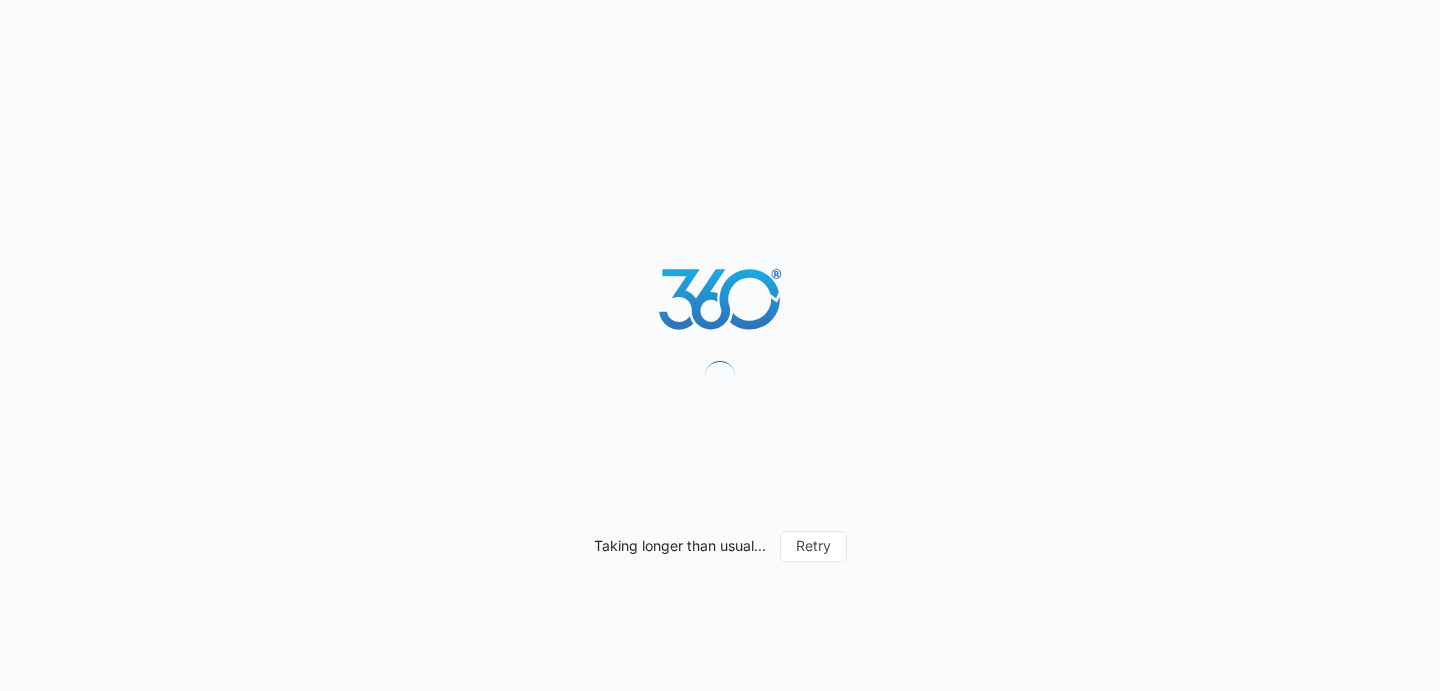 scroll, scrollTop: 0, scrollLeft: 0, axis: both 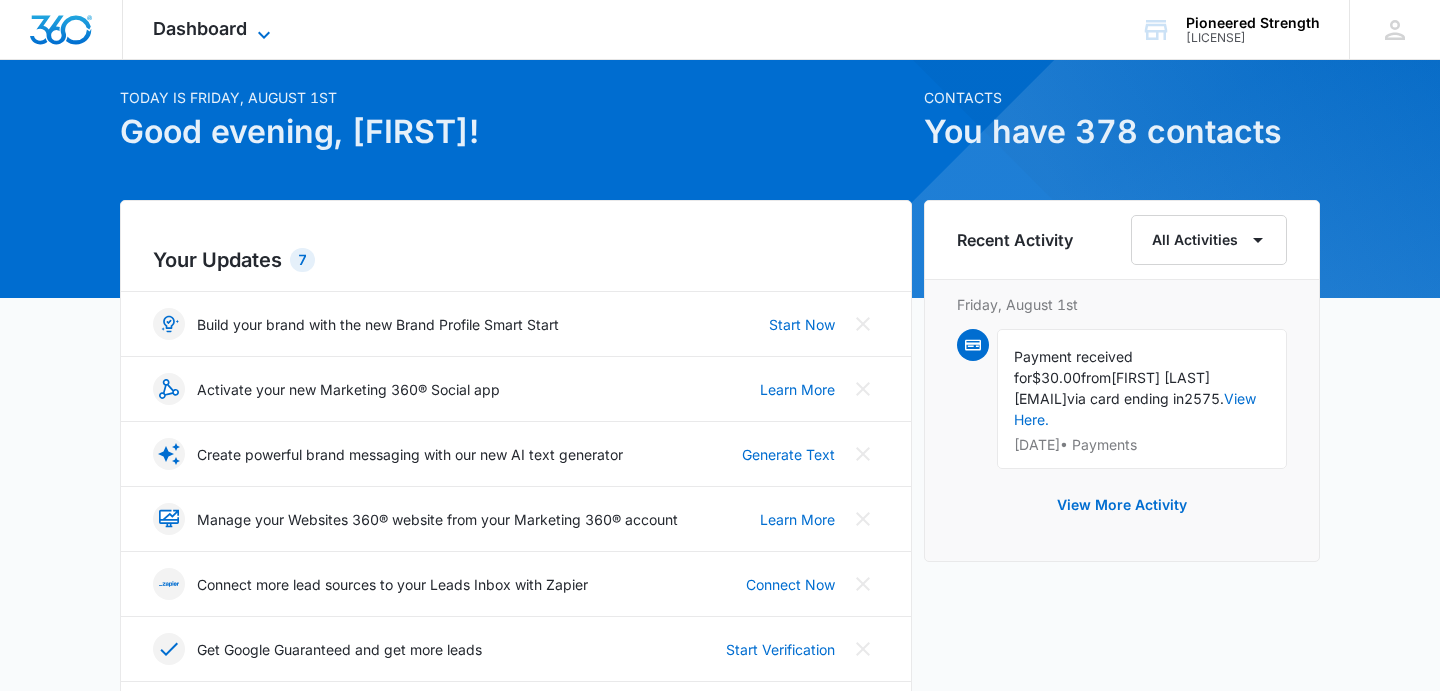 click on "Dashboard" at bounding box center [200, 28] 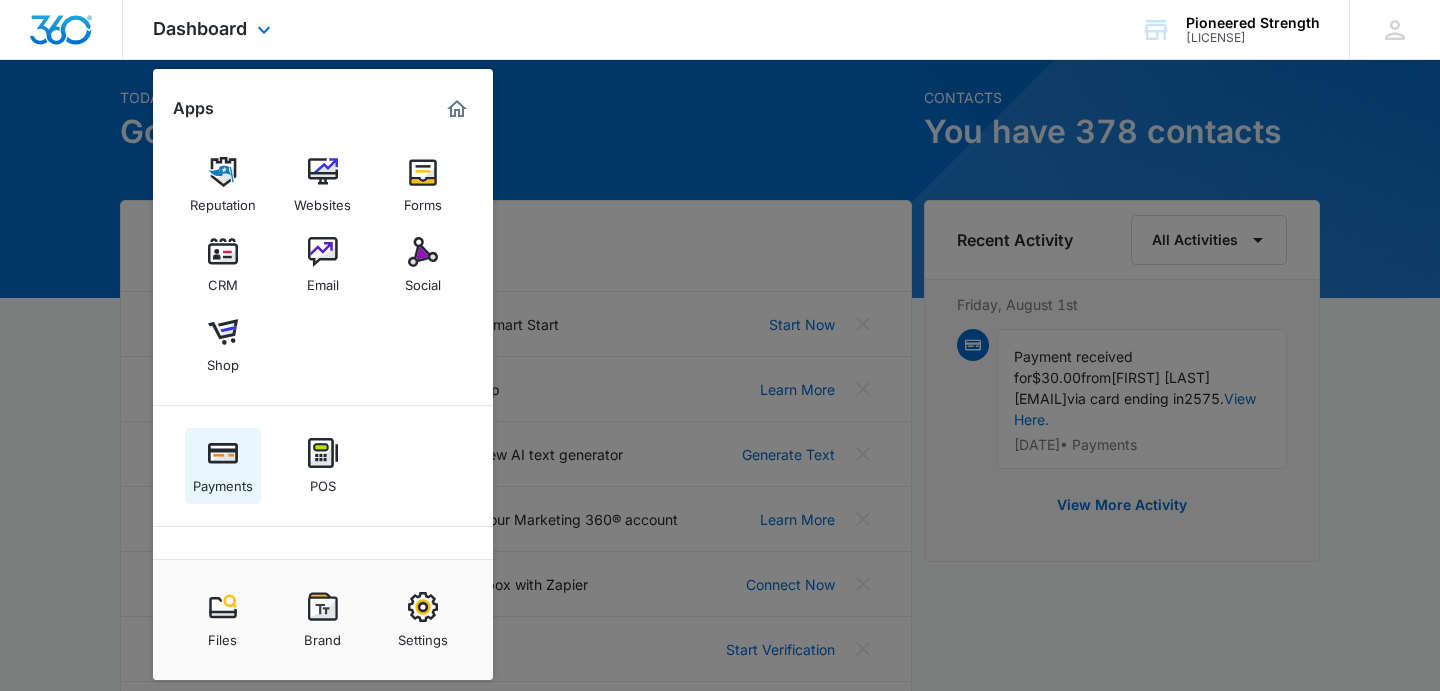 click on "Payments" at bounding box center (223, 466) 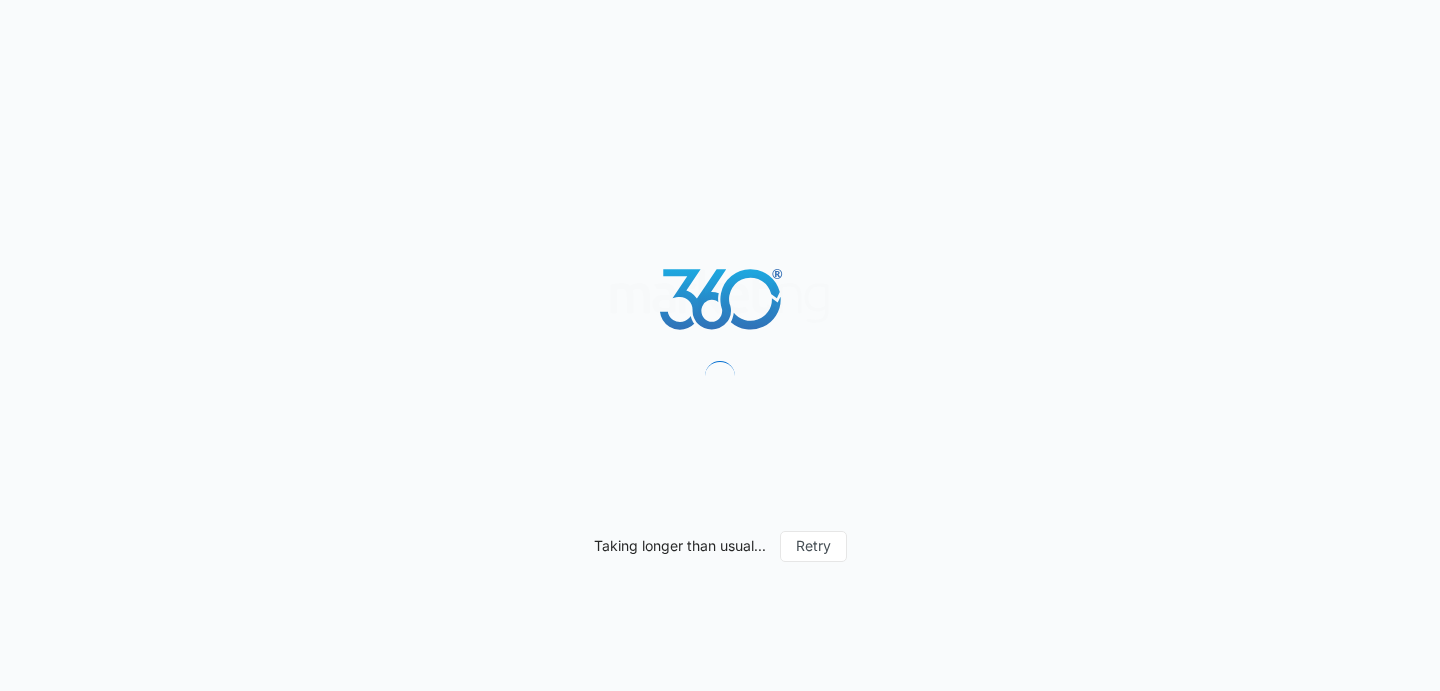 scroll, scrollTop: 0, scrollLeft: 0, axis: both 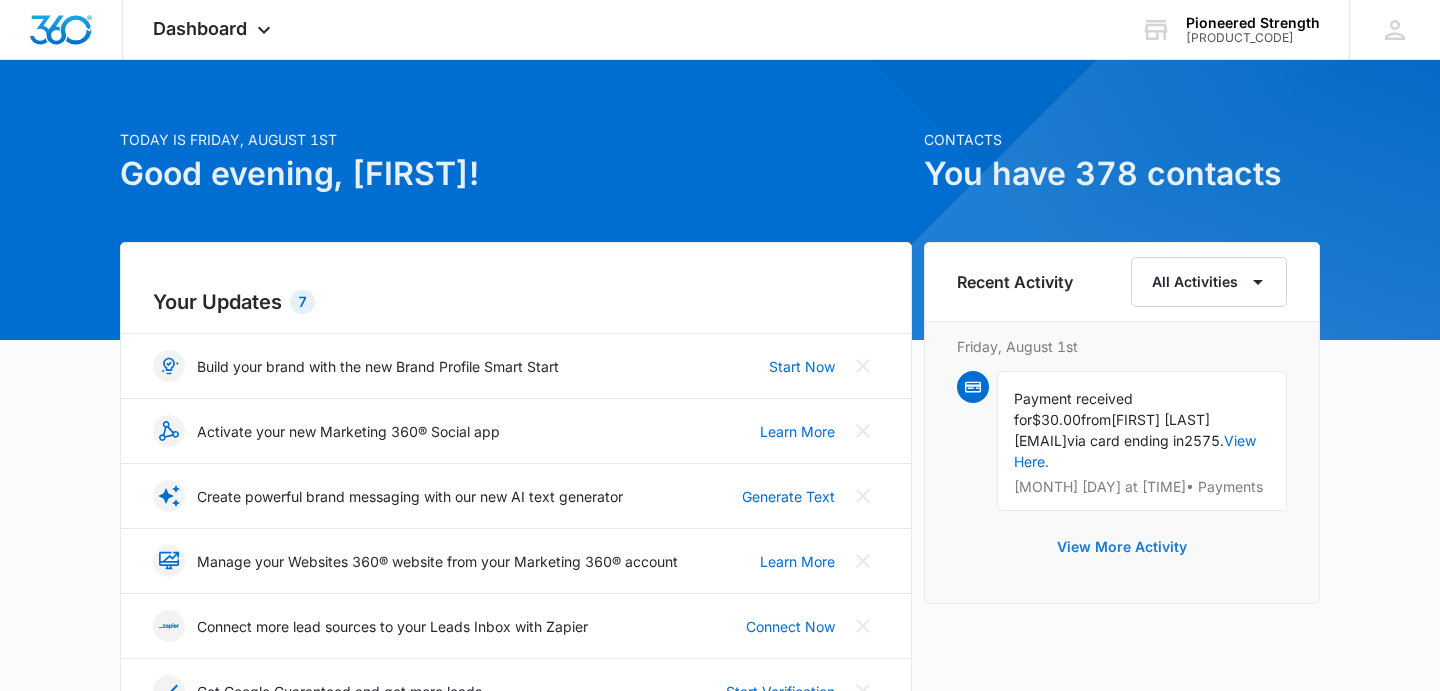 click on "View More Activity" at bounding box center (1122, 547) 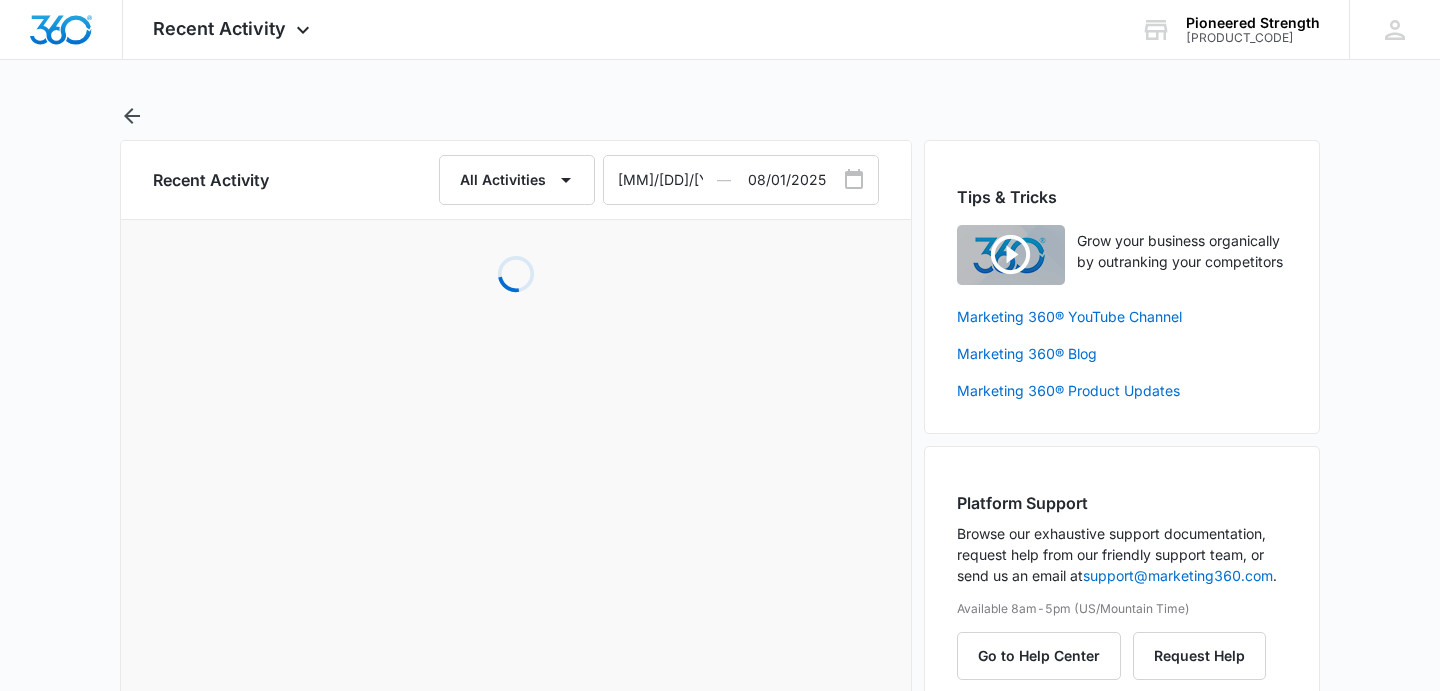 scroll, scrollTop: 0, scrollLeft: 0, axis: both 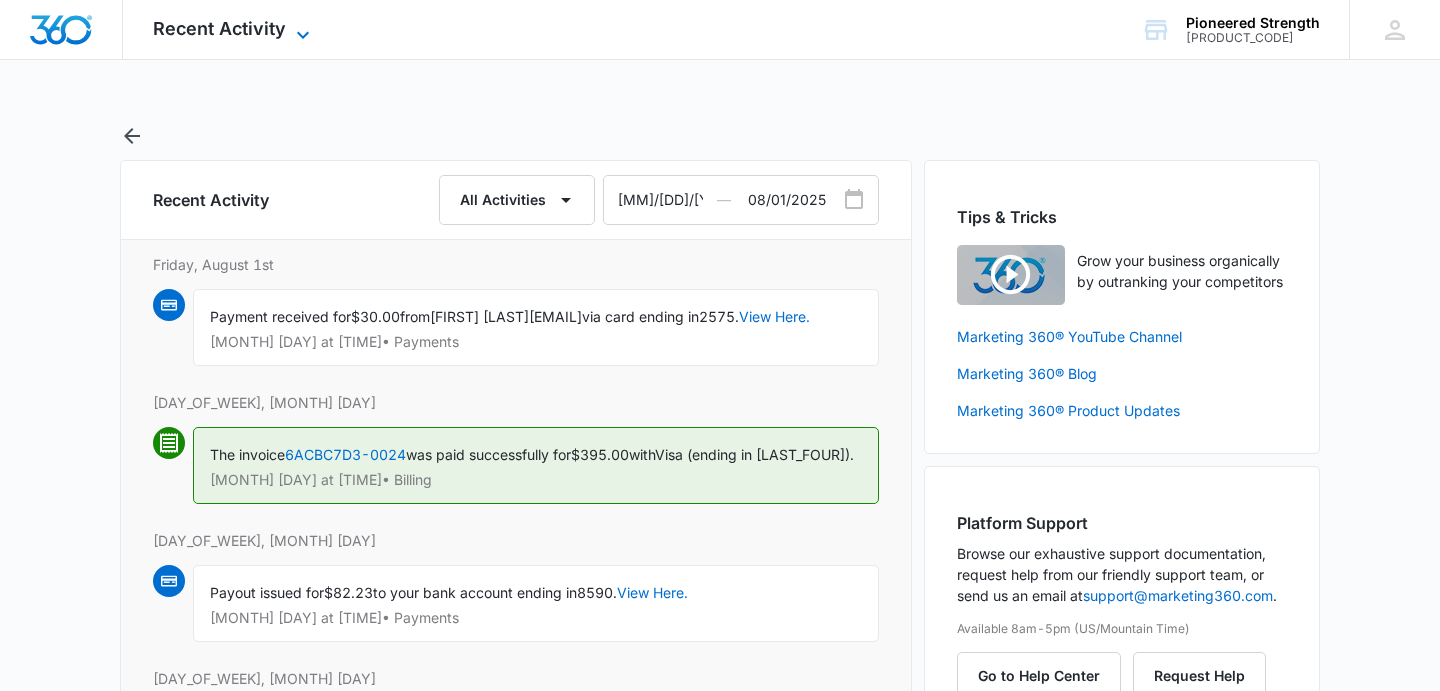 click on "Recent Activity" at bounding box center (219, 28) 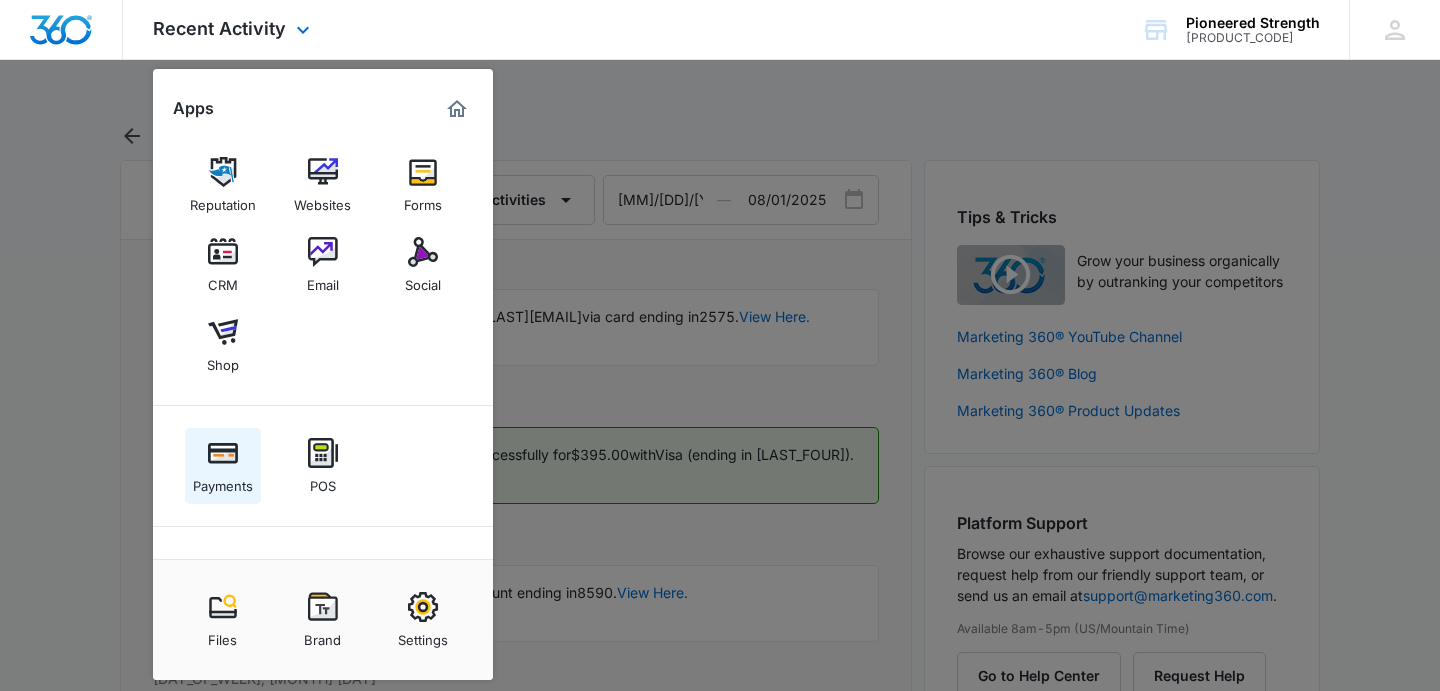 click at bounding box center (223, 453) 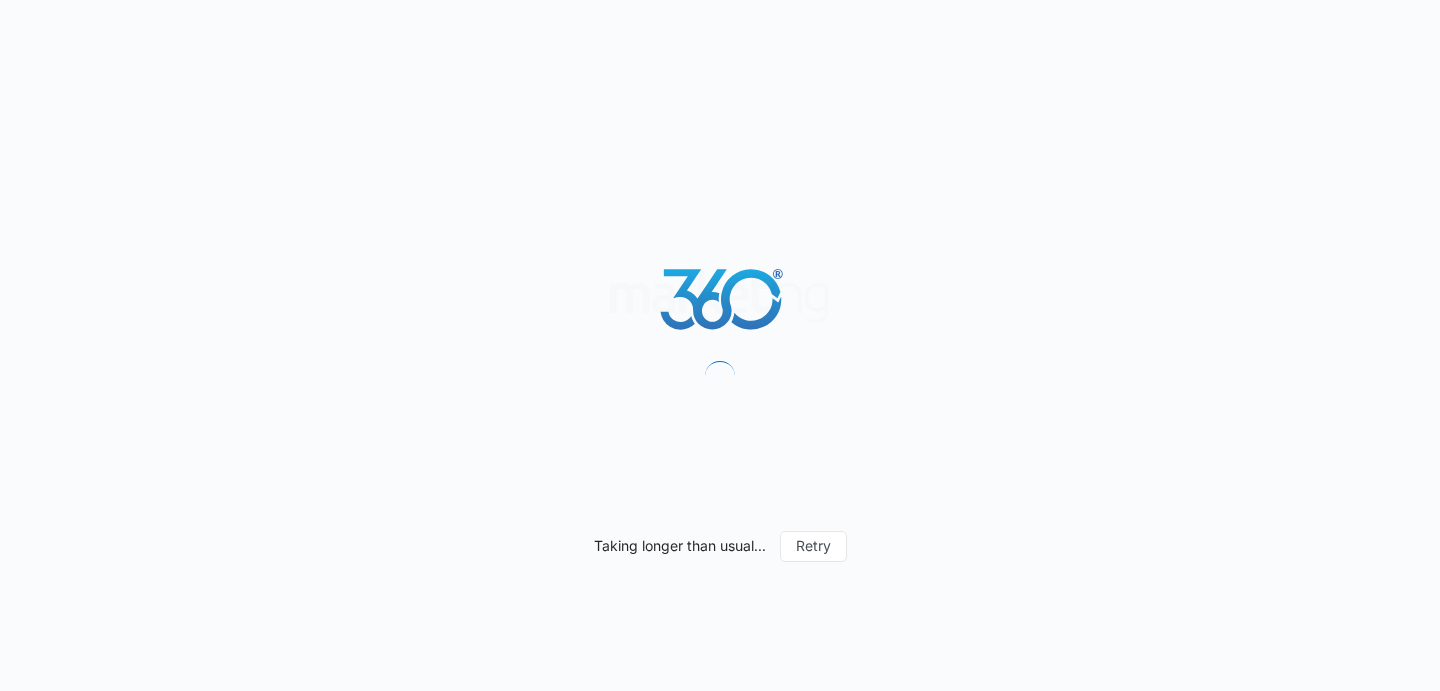 scroll, scrollTop: 0, scrollLeft: 0, axis: both 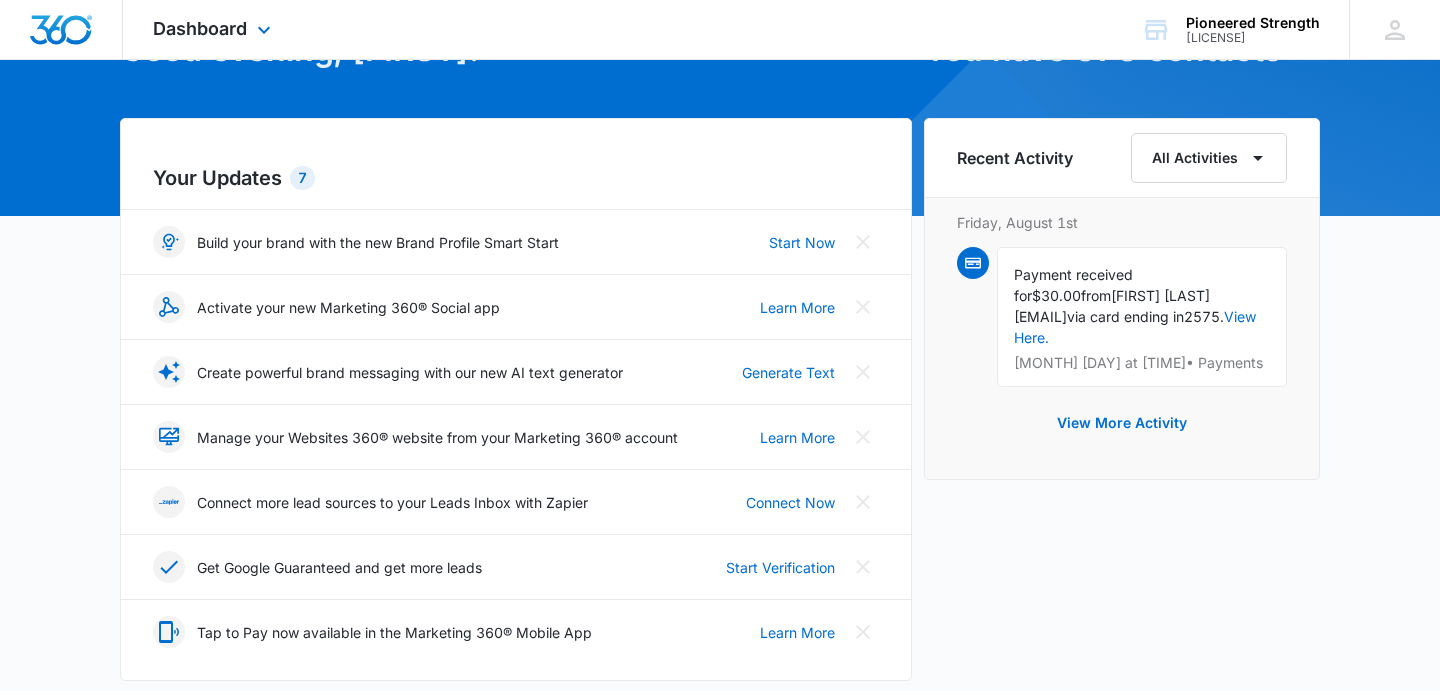 click on "Dashboard Apps Reputation Websites Forms CRM Email Social Shop Payments POS Content Ads Intelligence Files Brand Settings" at bounding box center (214, 29) 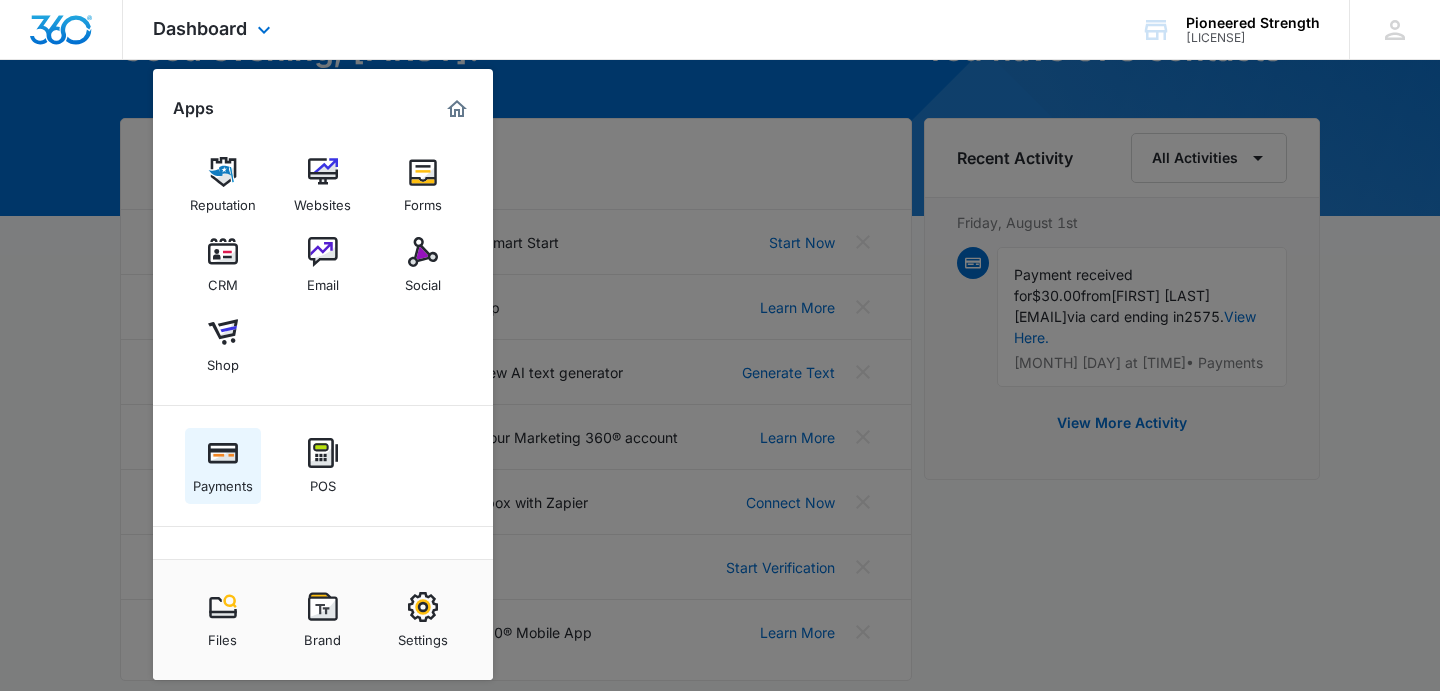 click at bounding box center (223, 453) 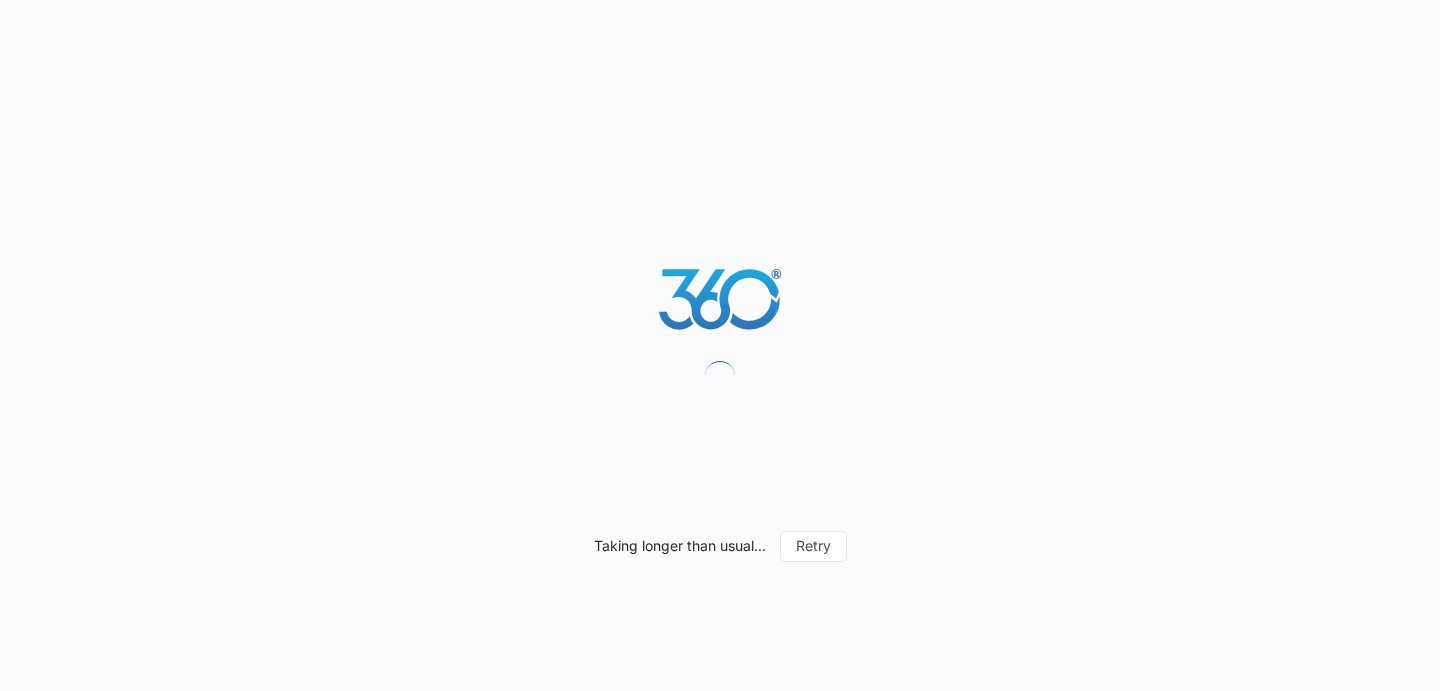 scroll, scrollTop: 0, scrollLeft: 0, axis: both 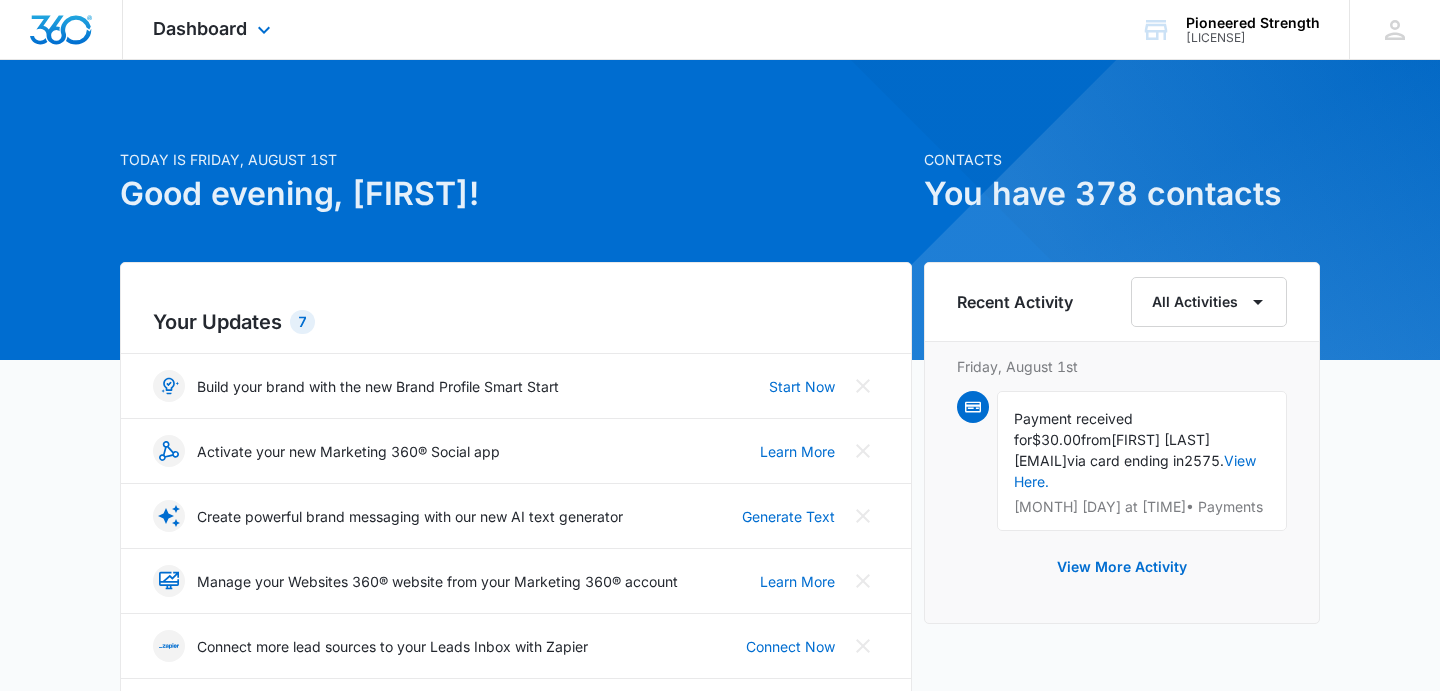 click on "Dashboard Apps Reputation Websites Forms CRM Email Social Shop Payments POS Content Ads Intelligence Files Brand Settings" at bounding box center (214, 29) 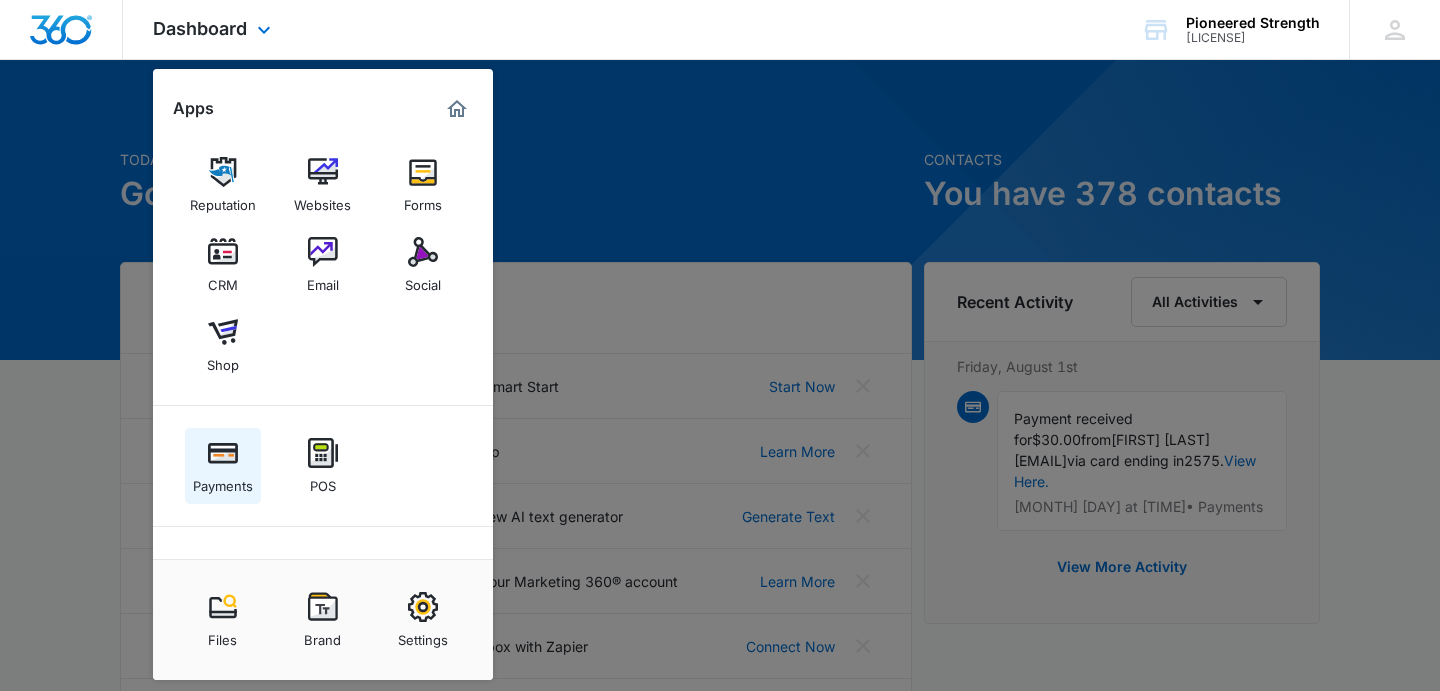 click on "Payments" at bounding box center [223, 466] 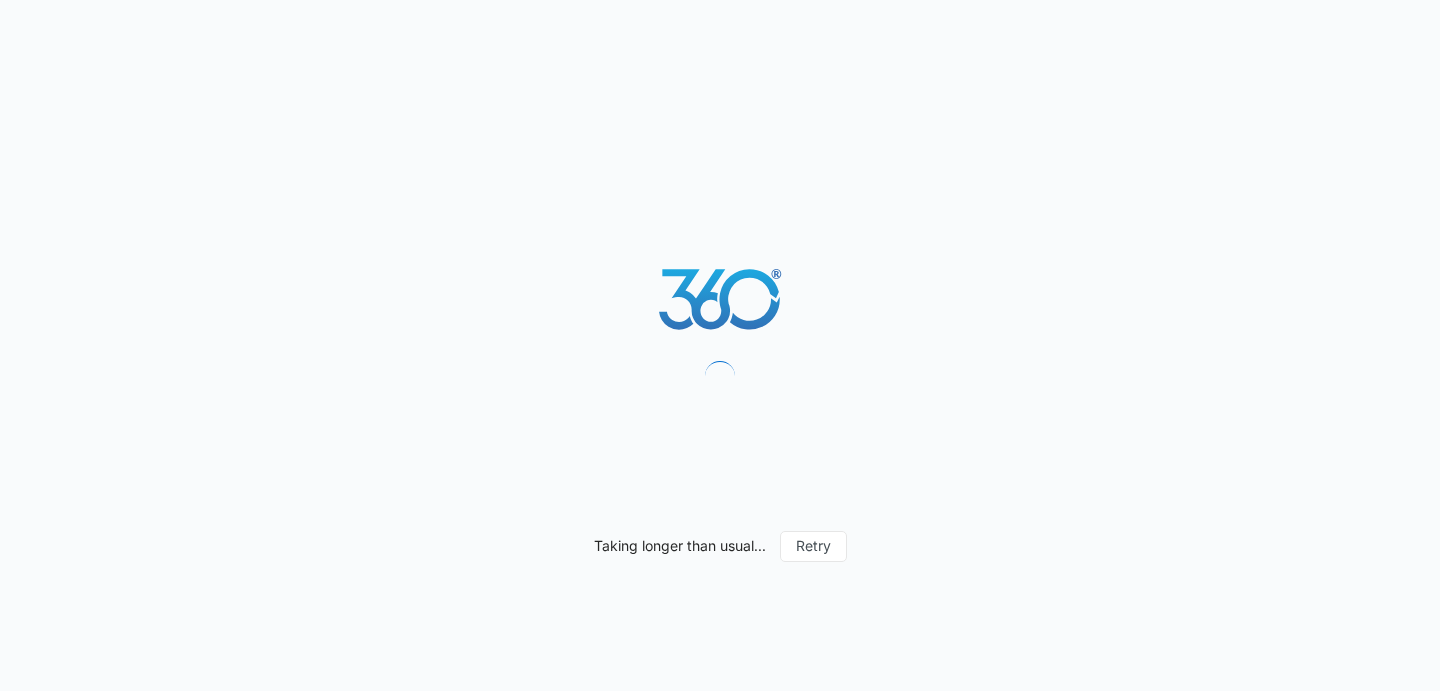 scroll, scrollTop: 0, scrollLeft: 0, axis: both 